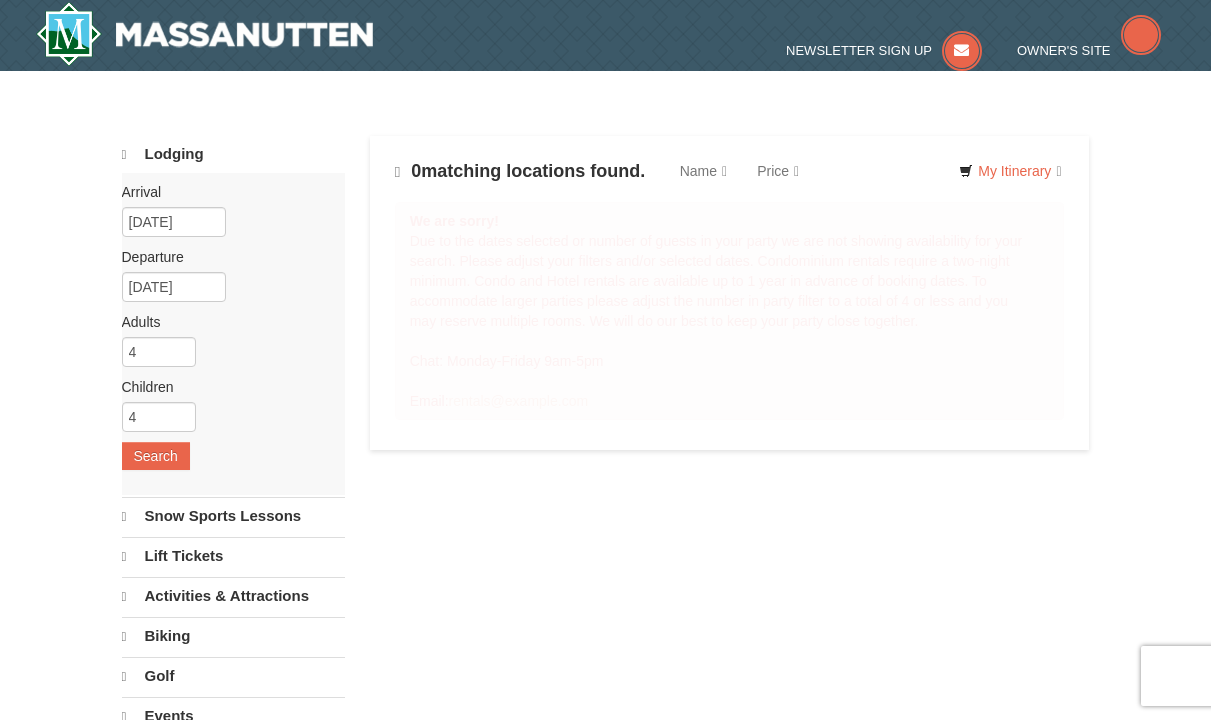 scroll, scrollTop: 0, scrollLeft: 0, axis: both 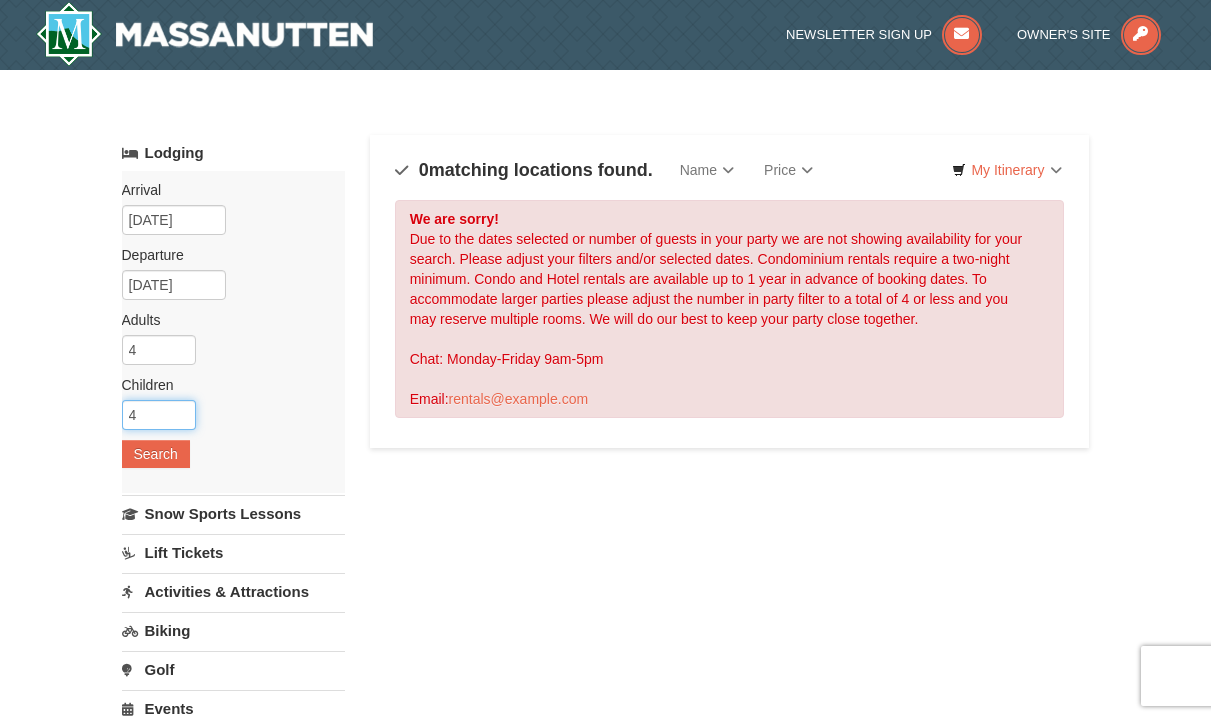 click on "4" at bounding box center [159, 415] 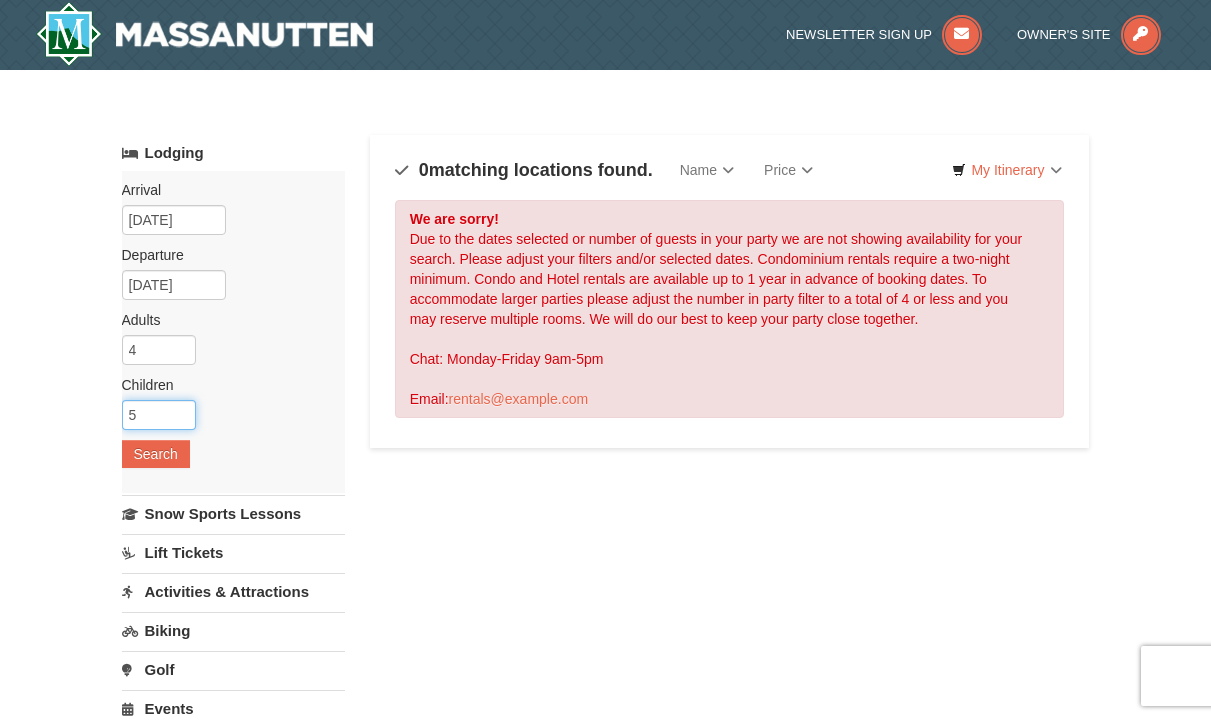 click on "5" at bounding box center (159, 415) 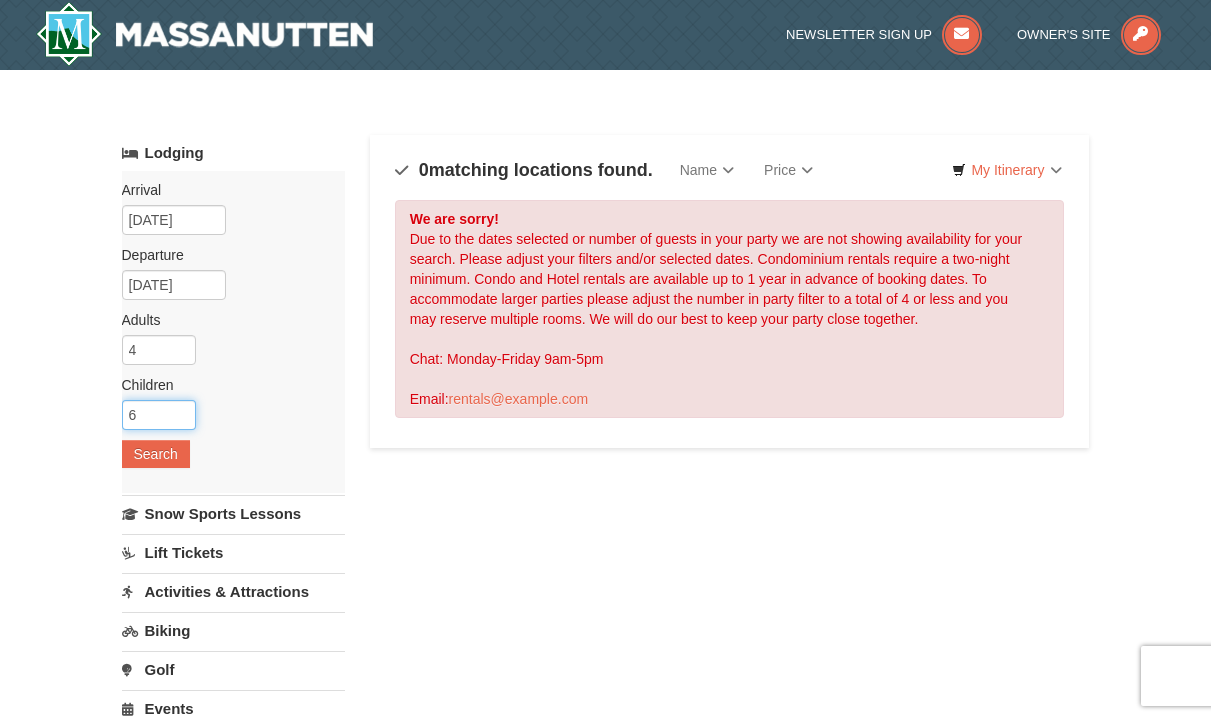 click on "6" at bounding box center [159, 415] 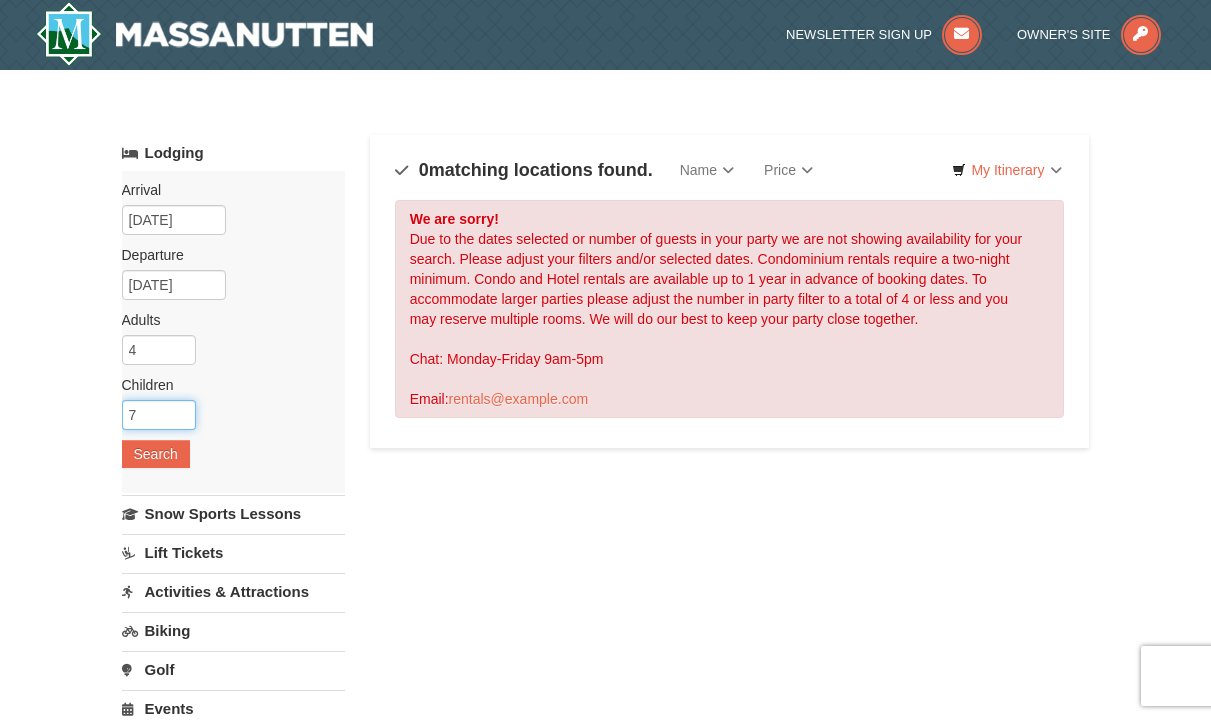 click on "7" at bounding box center (159, 415) 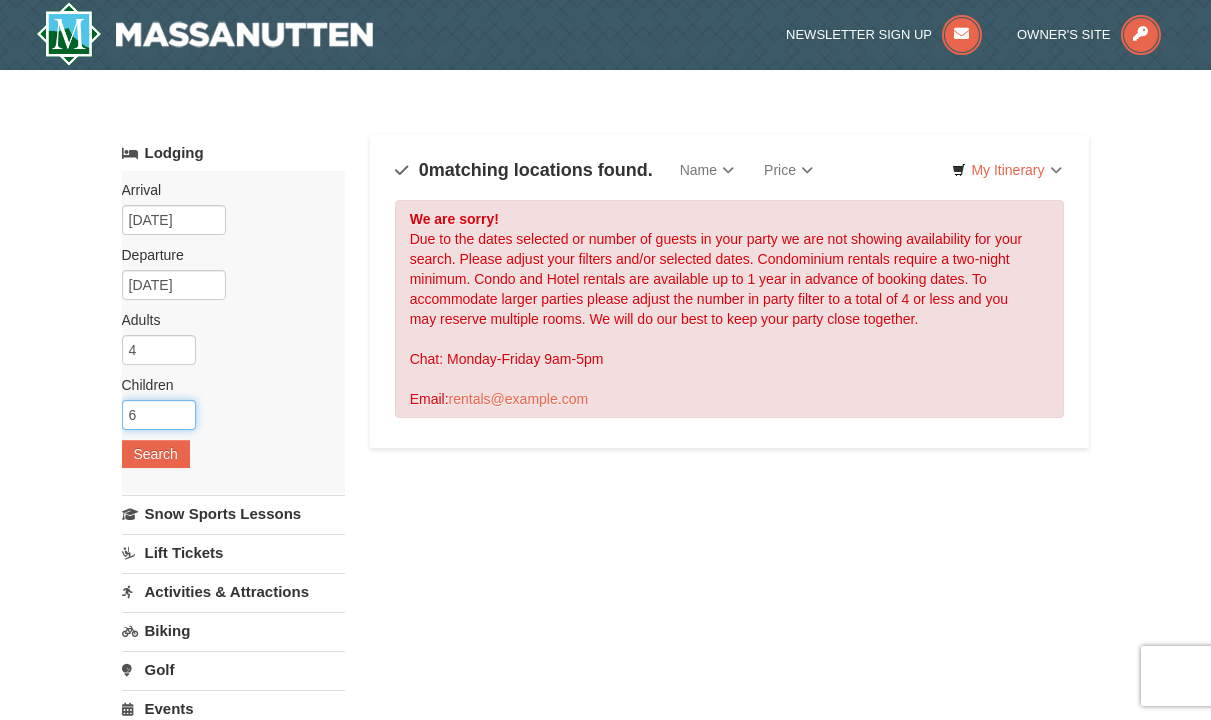 click on "6" at bounding box center (159, 415) 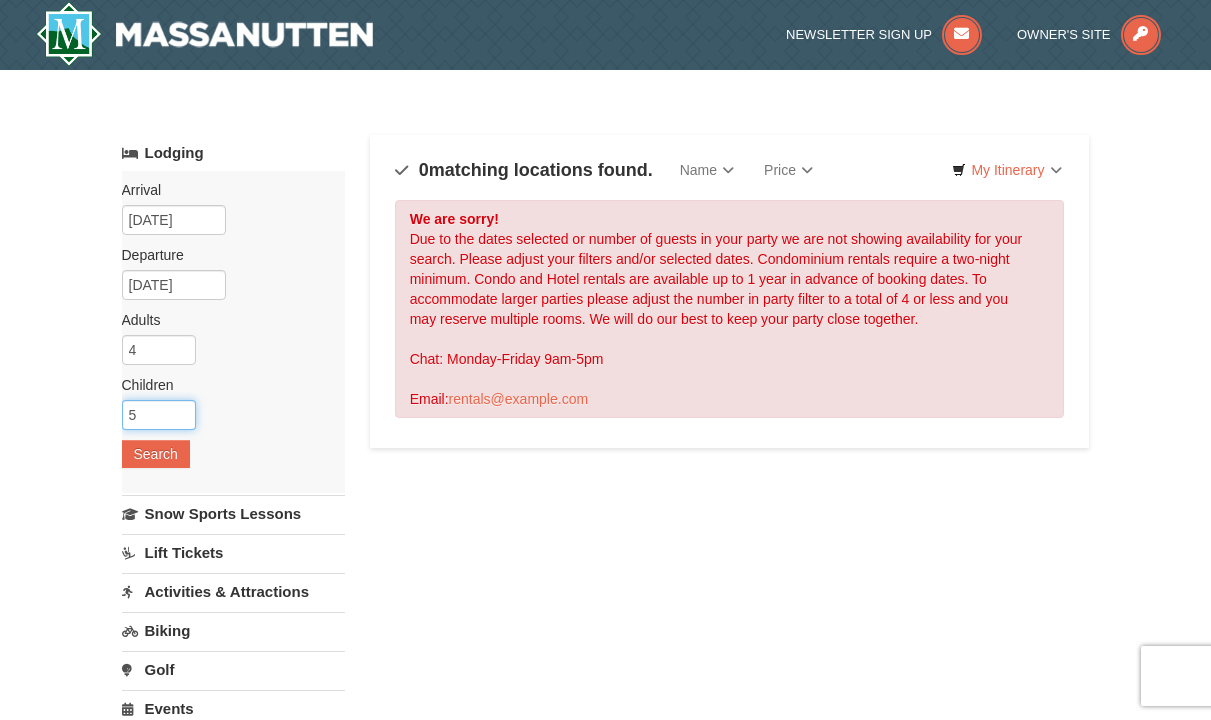 click on "5" at bounding box center (159, 415) 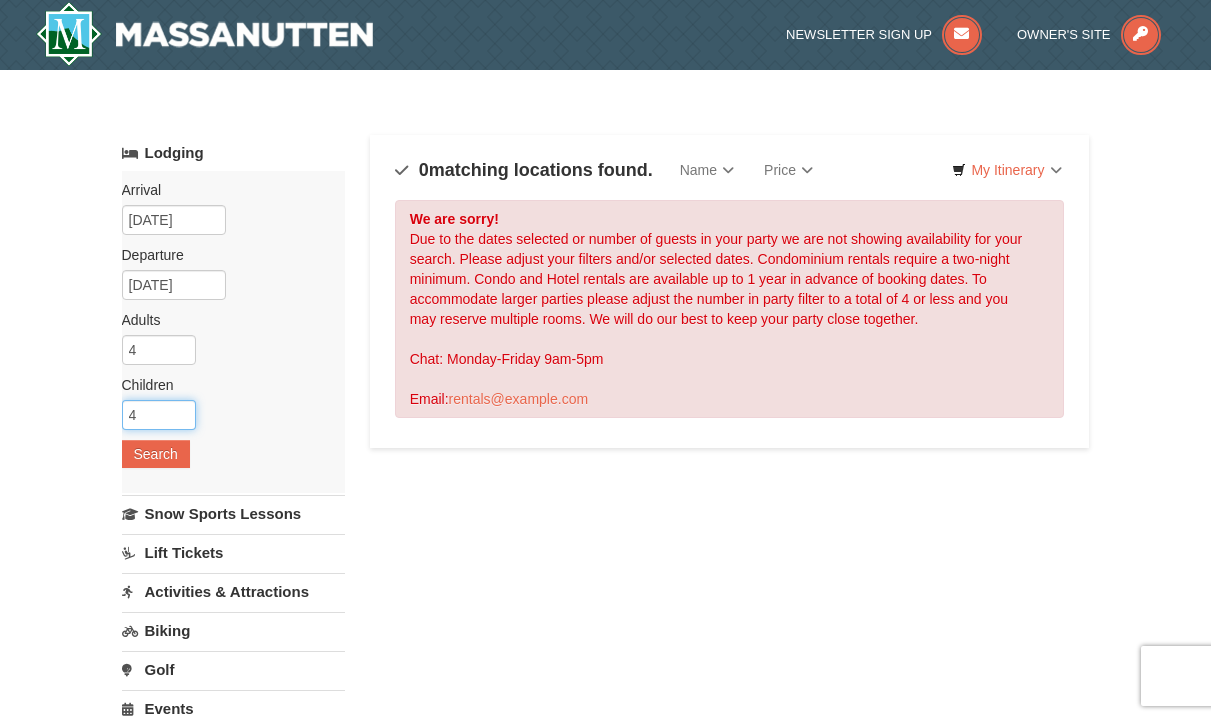 click on "4" at bounding box center (159, 415) 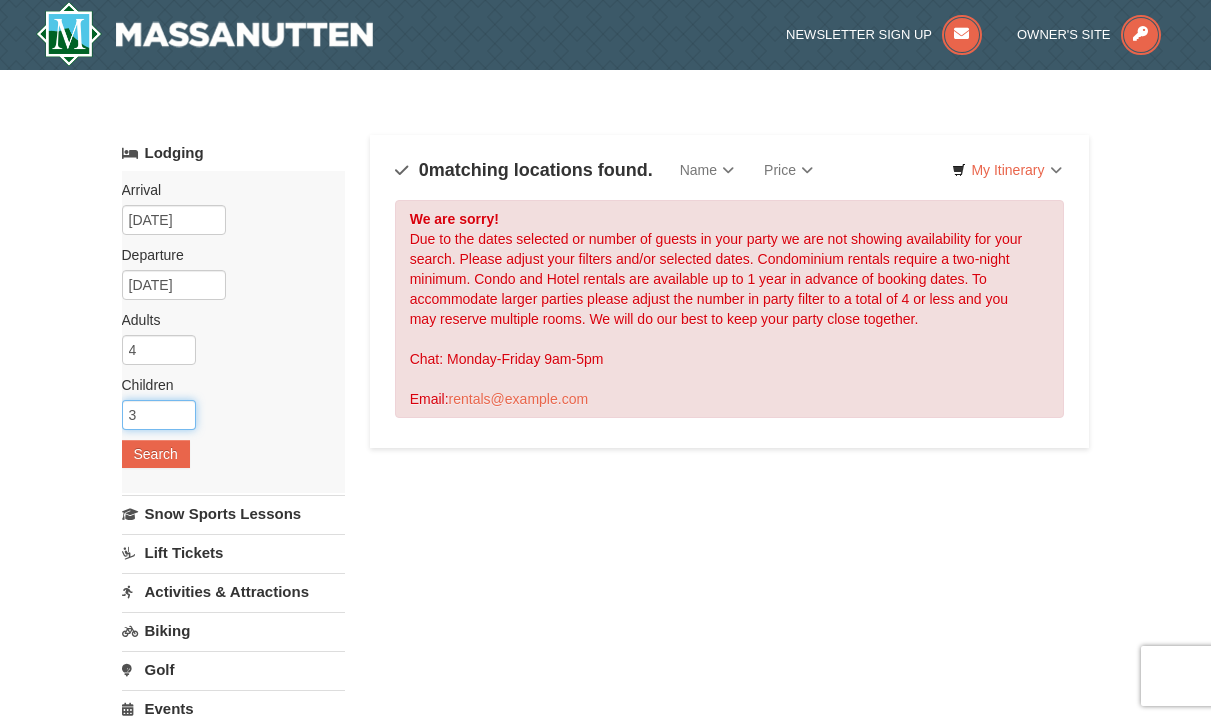 click on "3" at bounding box center [159, 415] 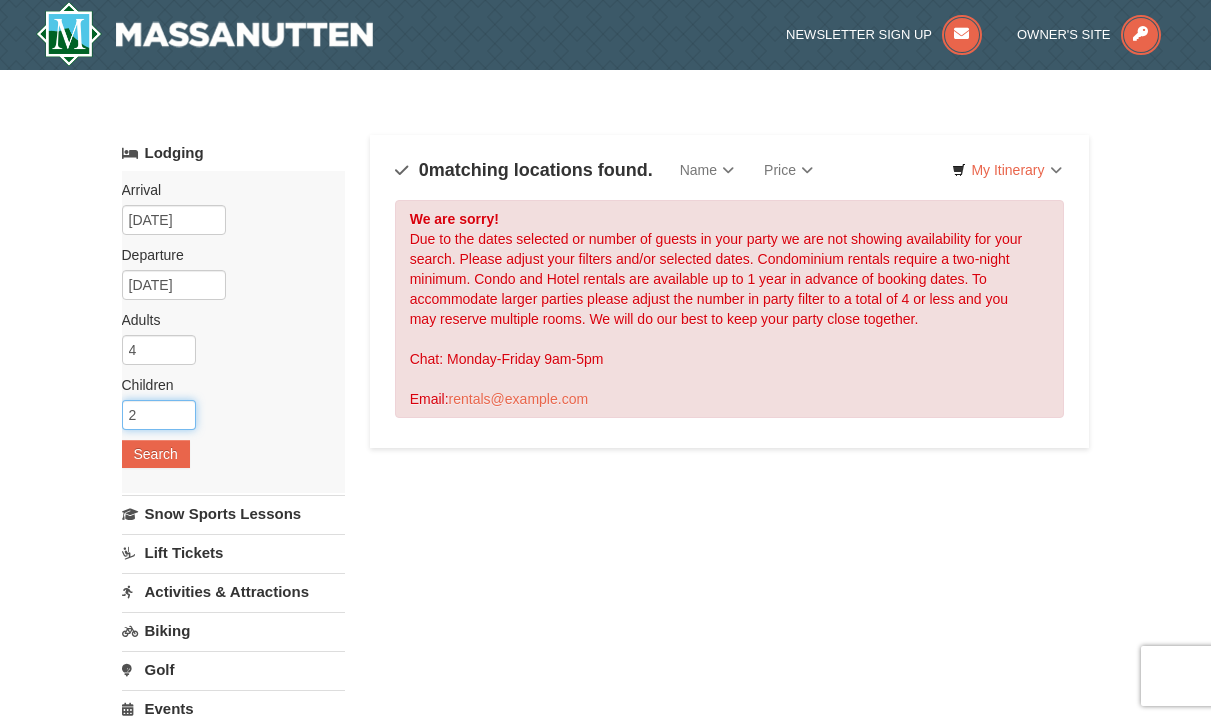click on "2" at bounding box center [159, 415] 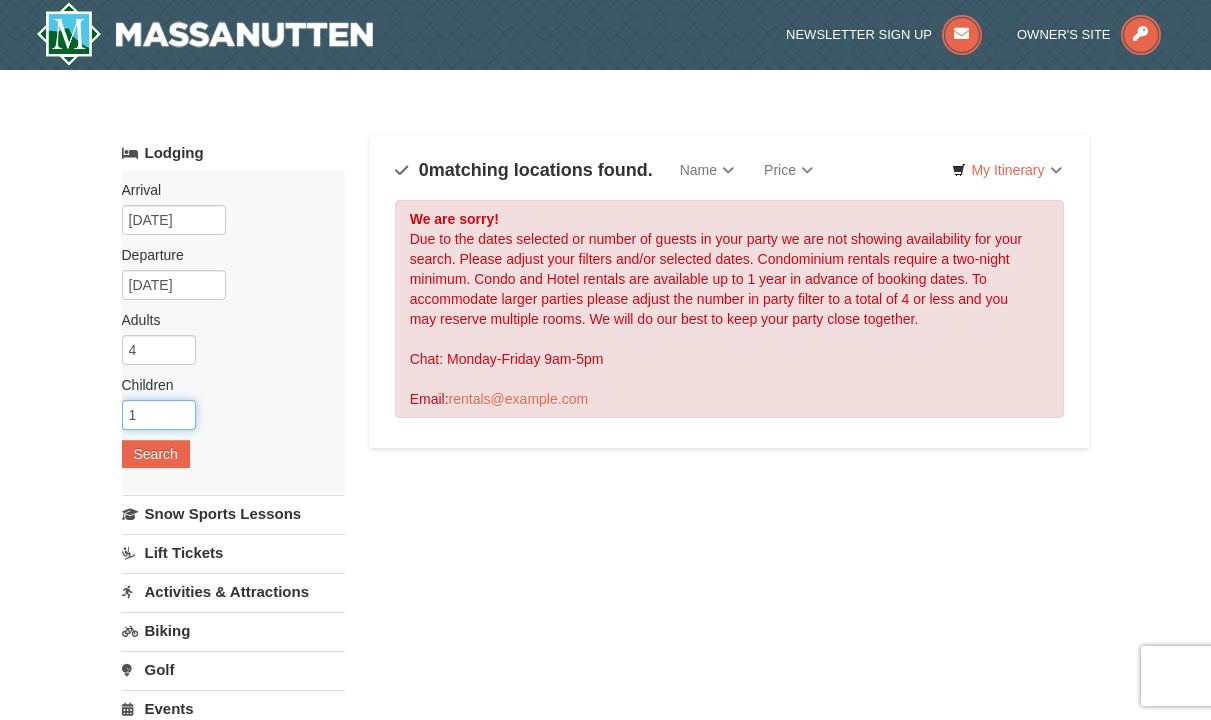 click on "1" at bounding box center [159, 415] 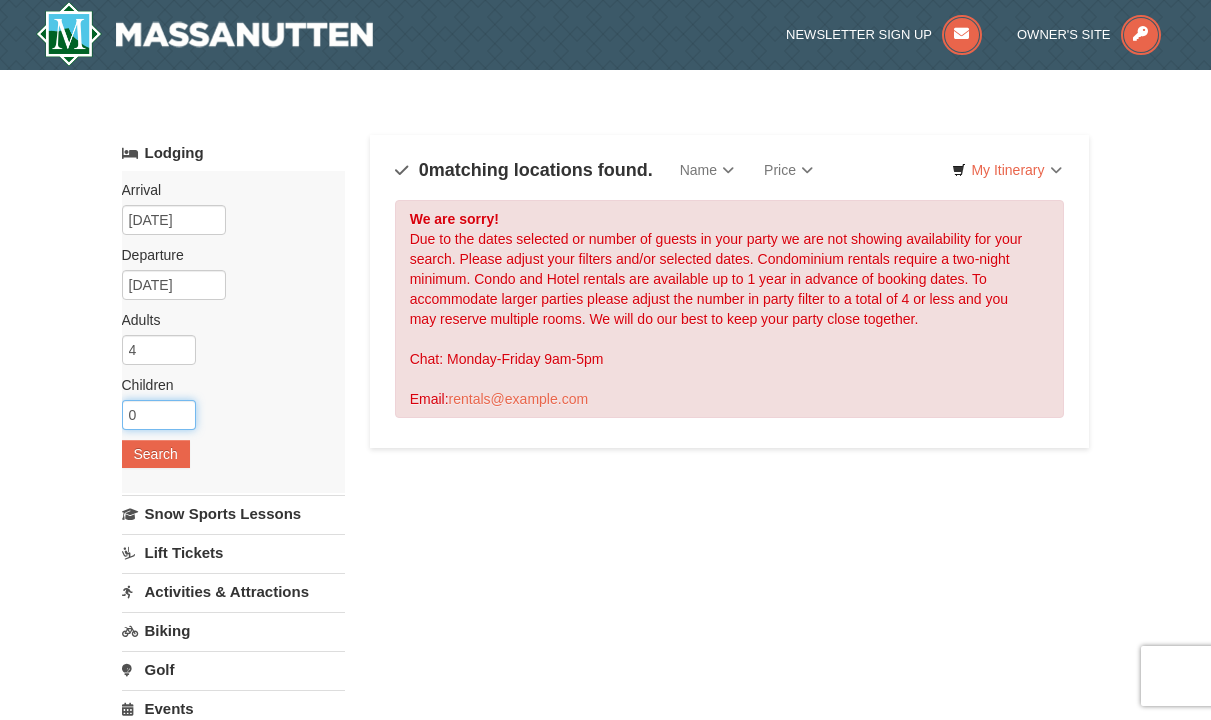 type on "0" 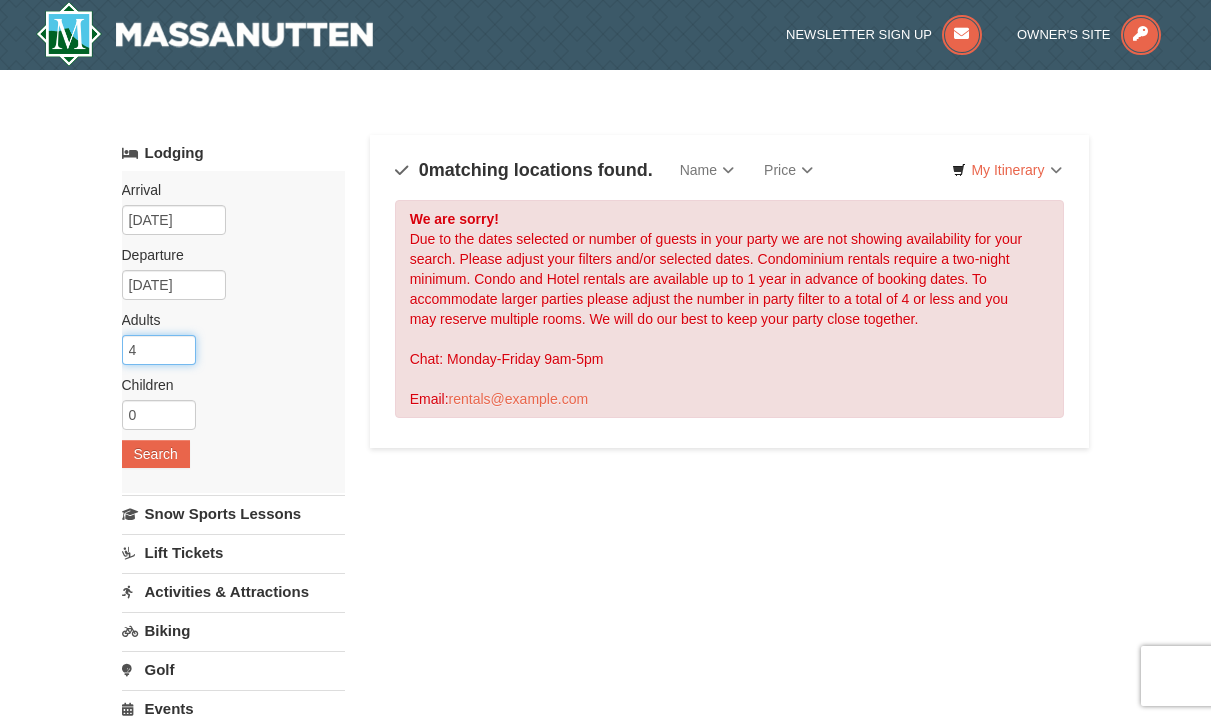 click on "4" at bounding box center [159, 350] 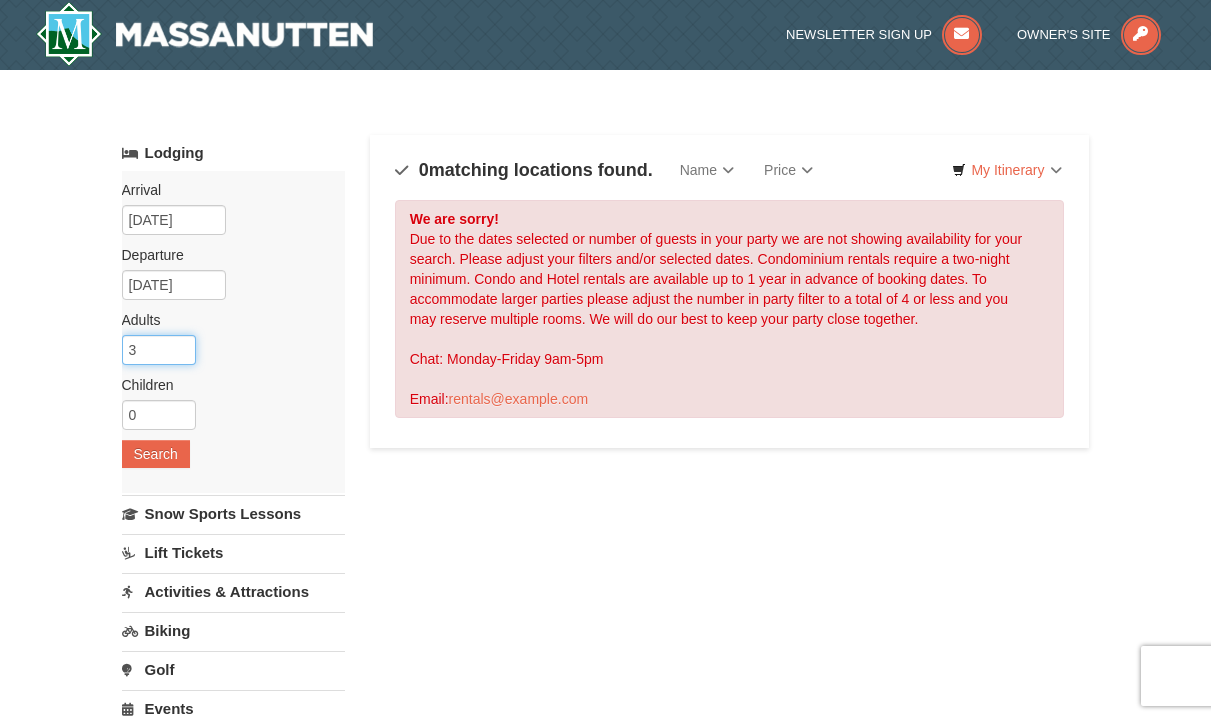 click on "3" at bounding box center (159, 350) 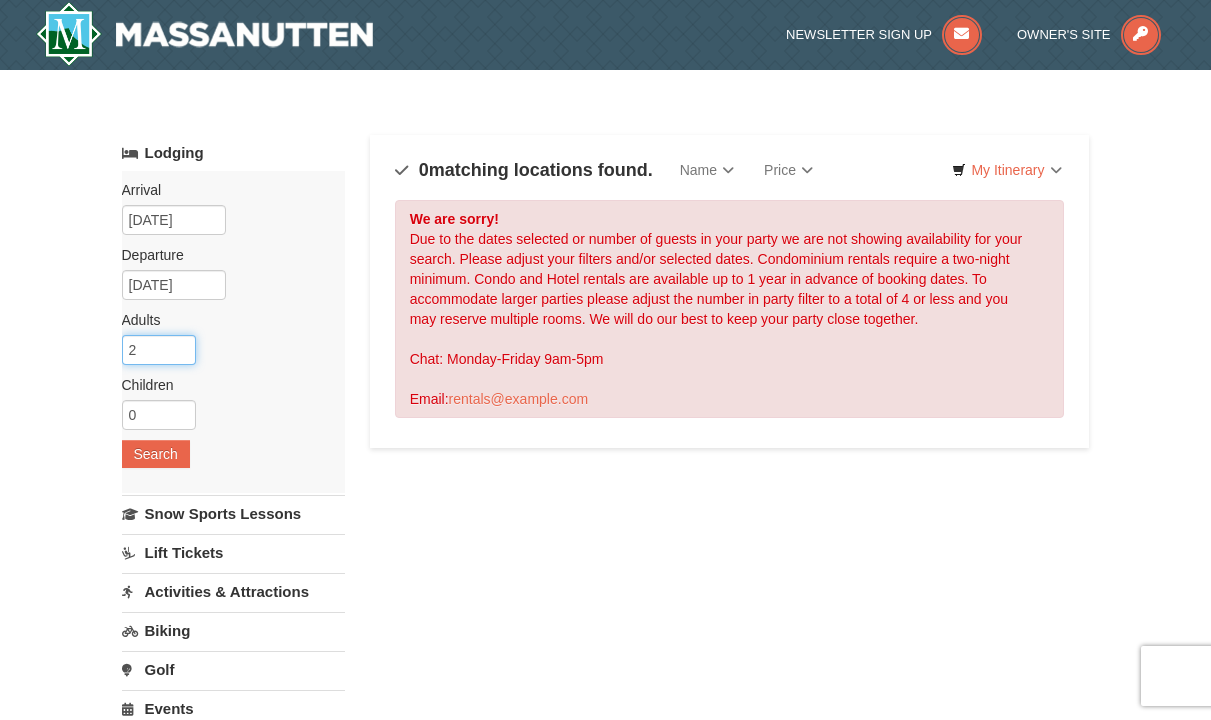 type on "2" 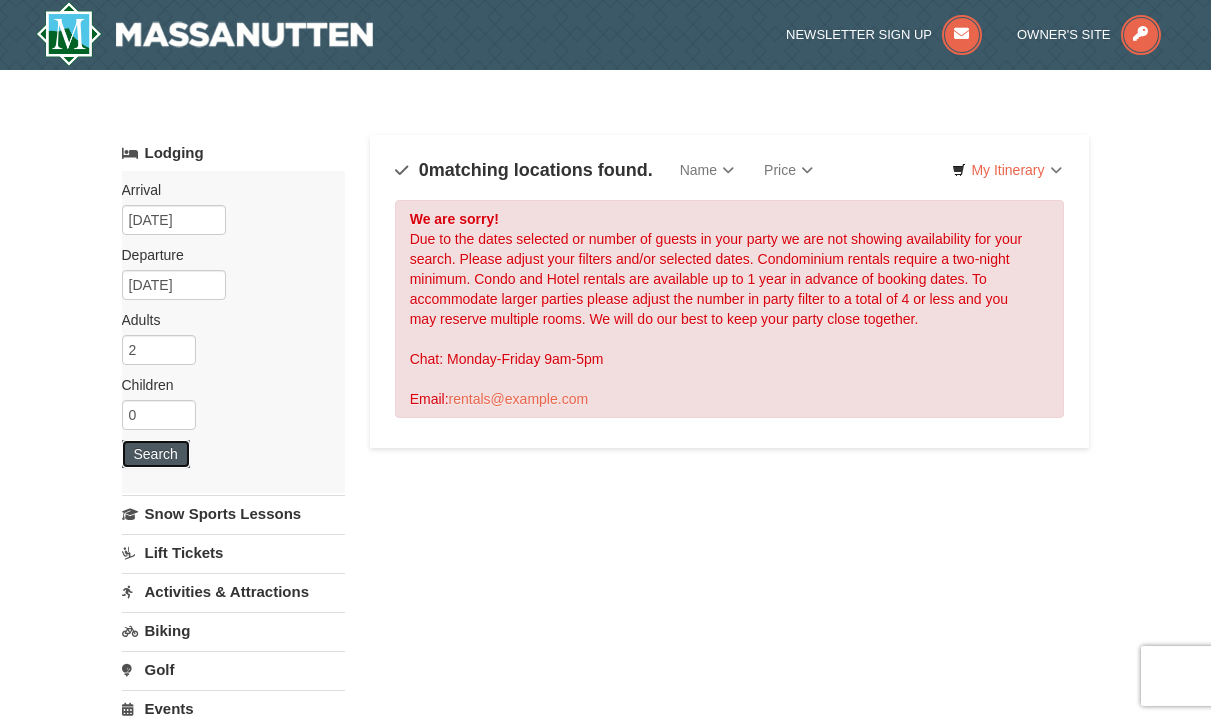 click on "Search" at bounding box center [156, 454] 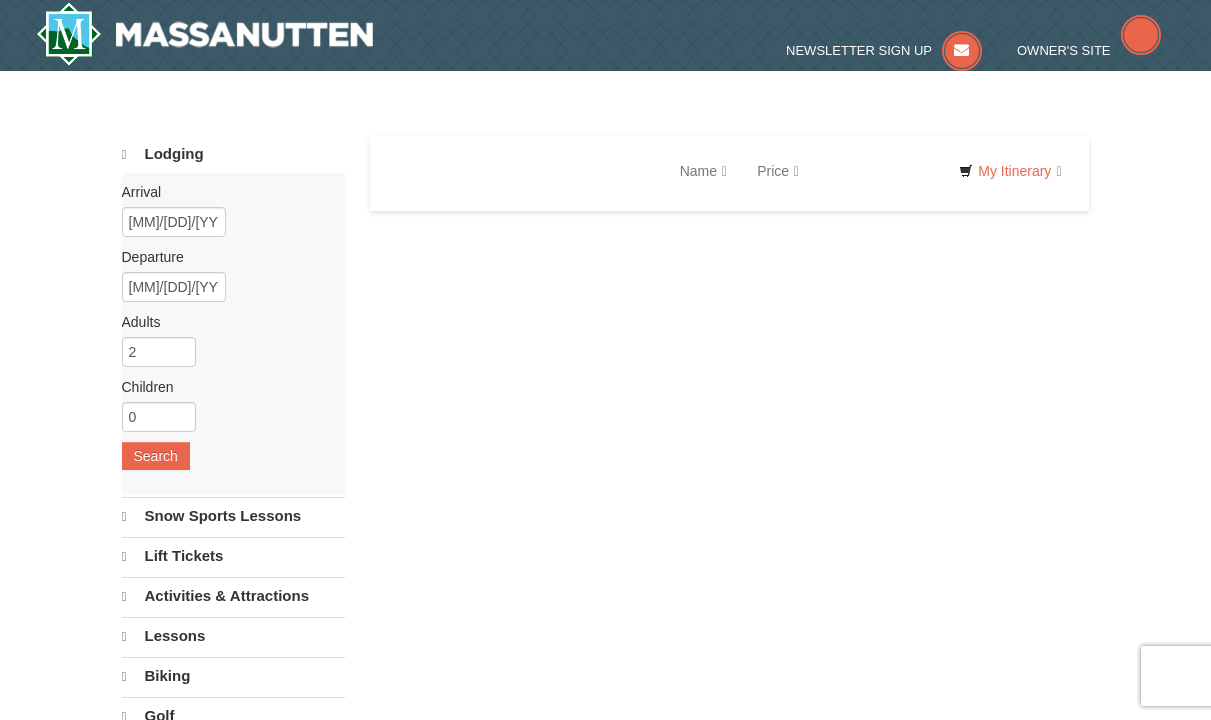 scroll, scrollTop: 0, scrollLeft: 0, axis: both 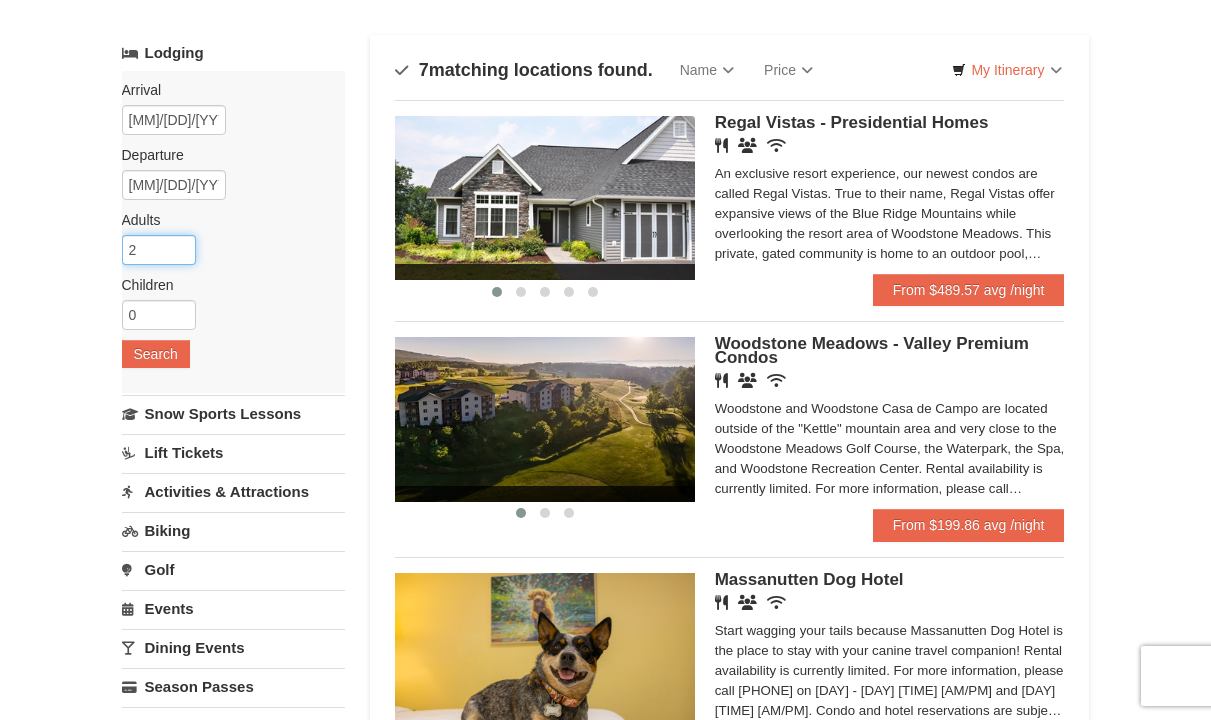 click on "2" at bounding box center (159, 250) 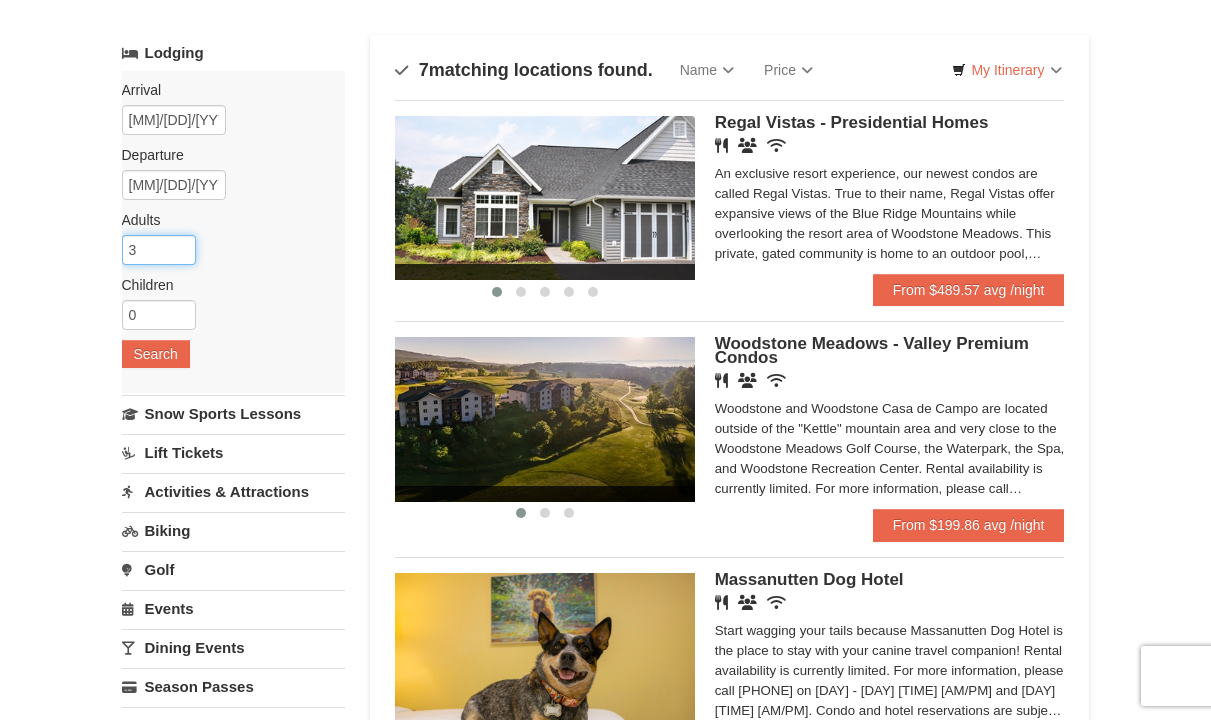click on "3" at bounding box center (159, 250) 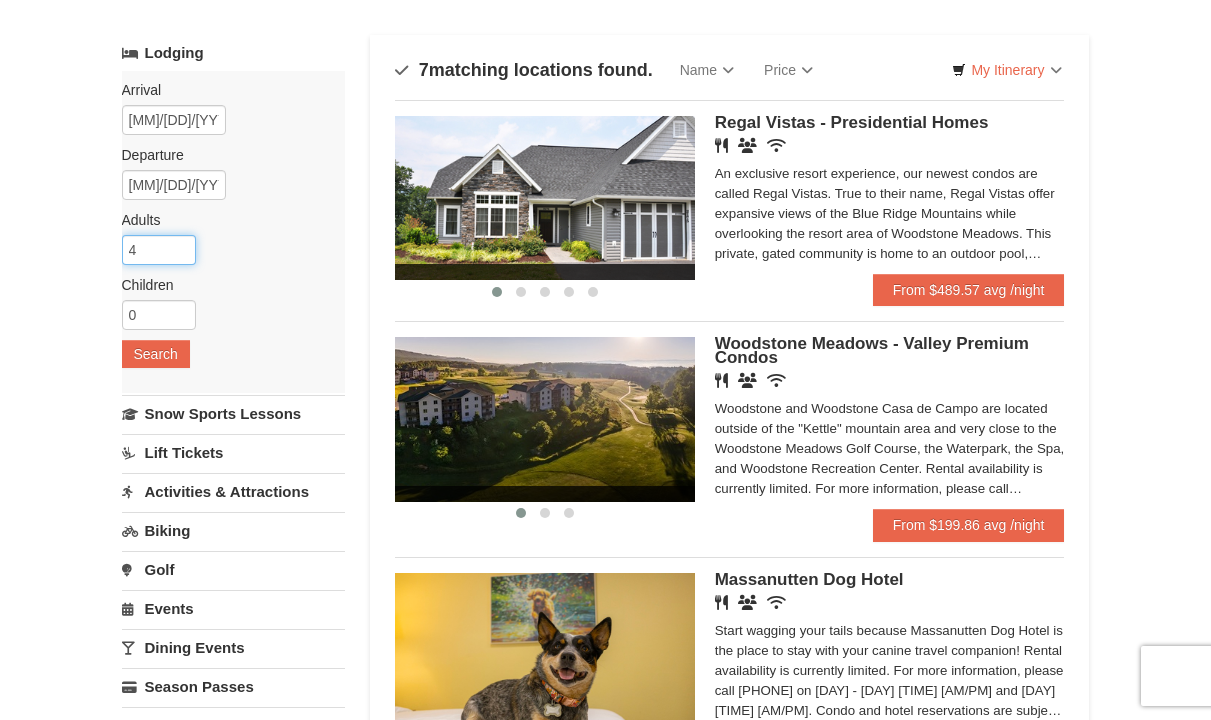 click on "4" at bounding box center [159, 250] 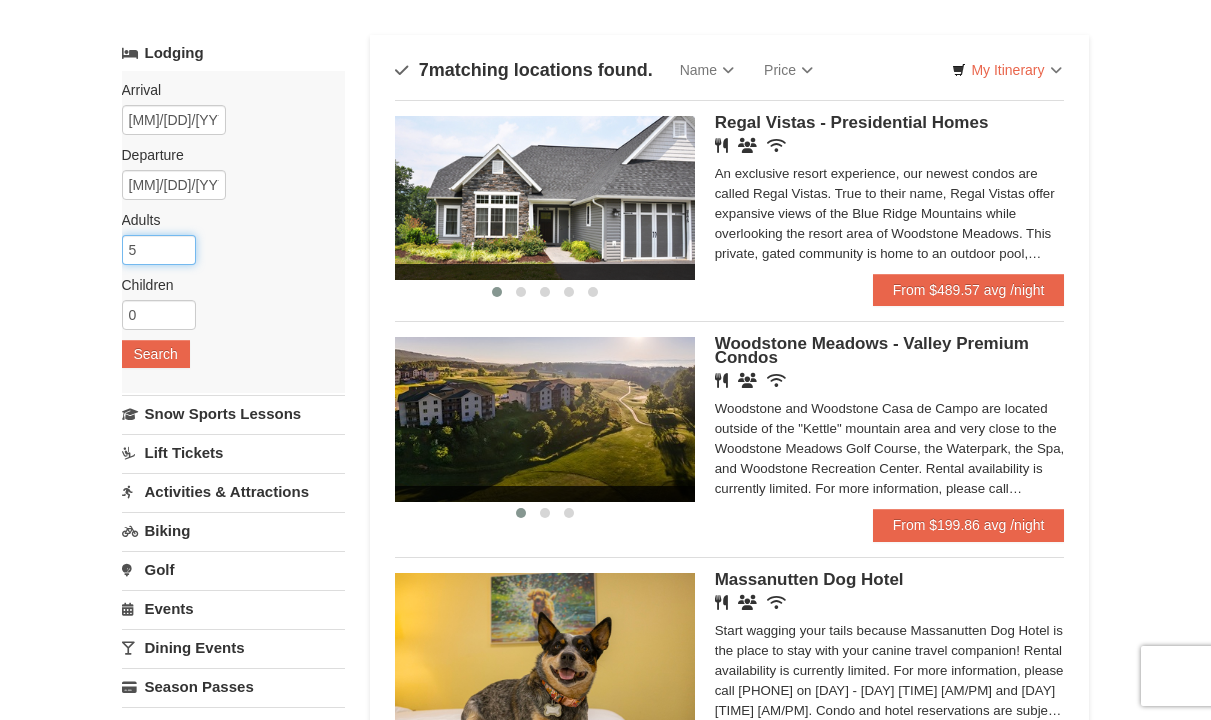 click on "5" at bounding box center (159, 250) 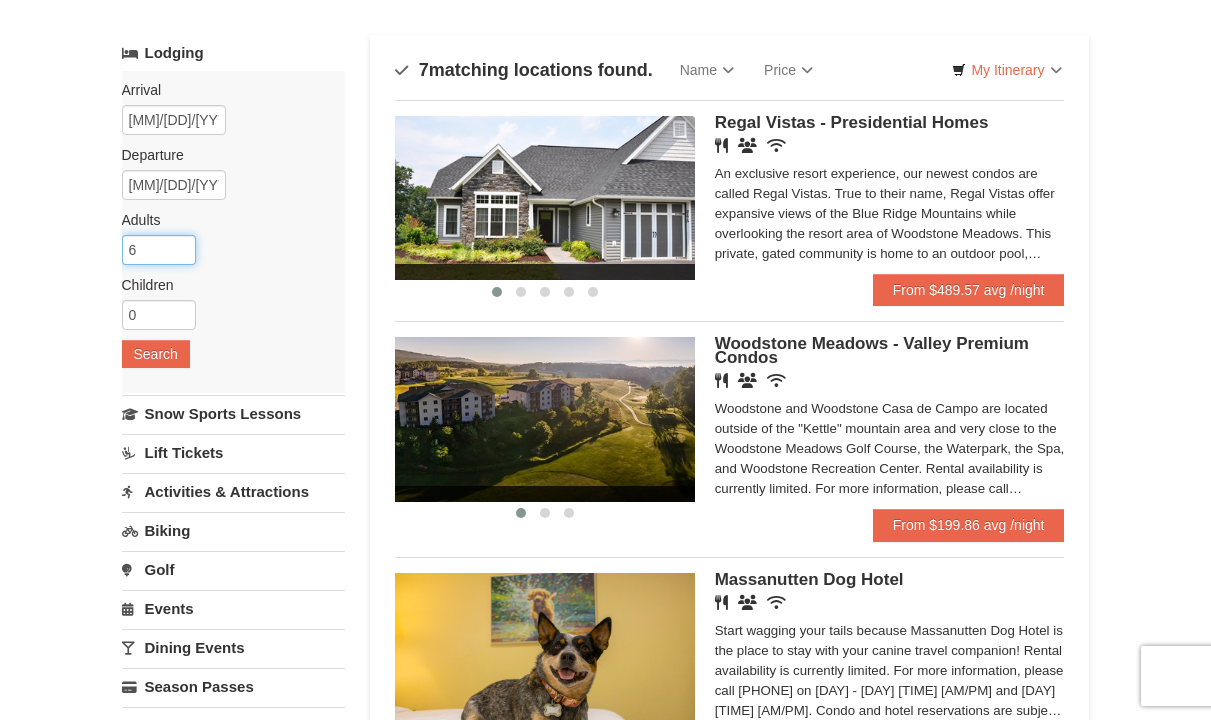 type on "6" 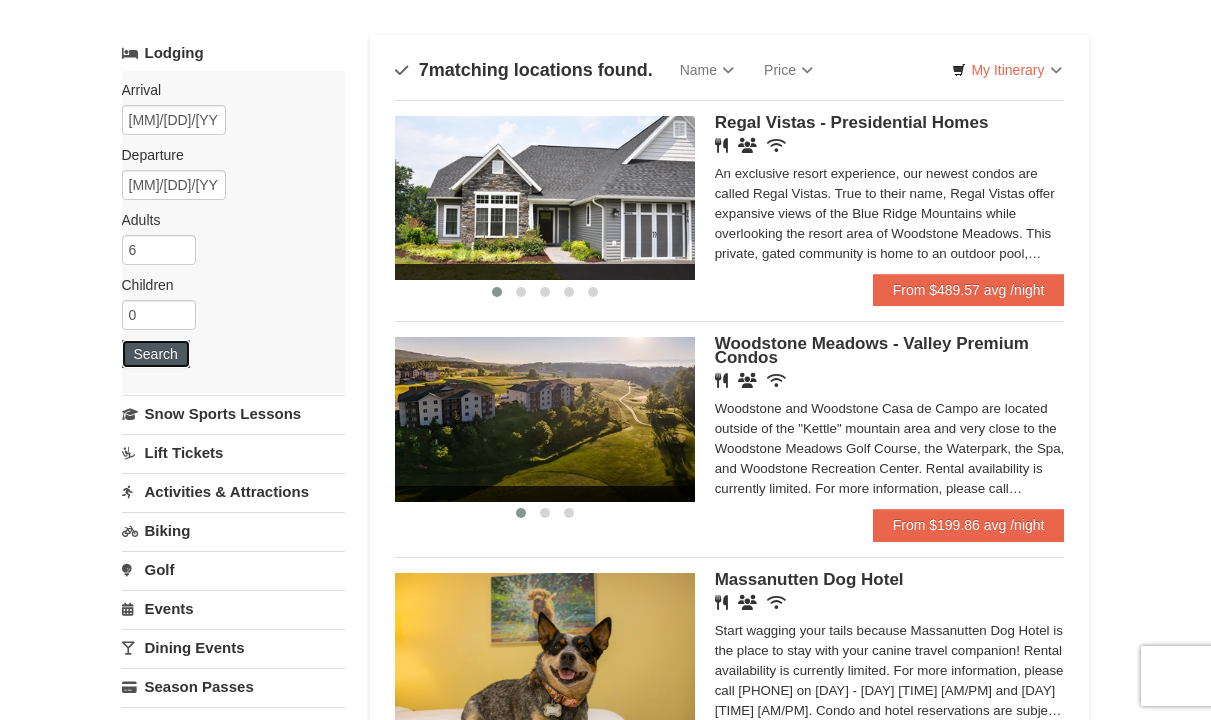 click on "Search" at bounding box center (156, 354) 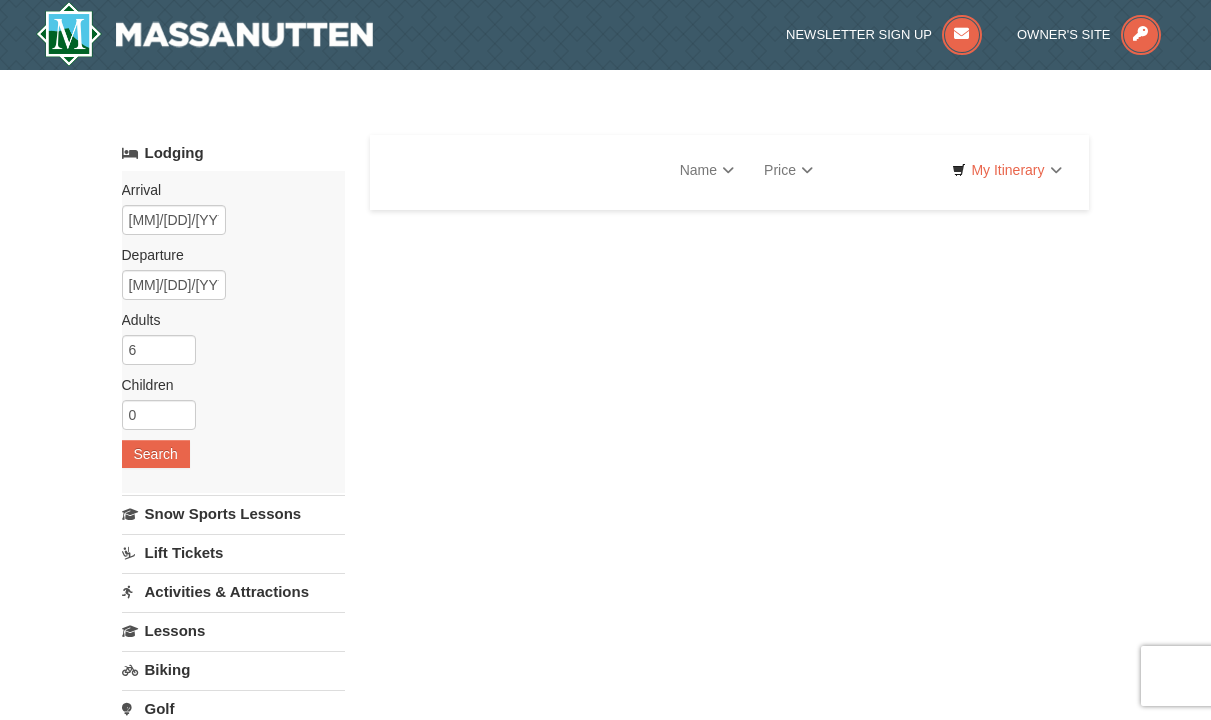 scroll, scrollTop: 0, scrollLeft: 0, axis: both 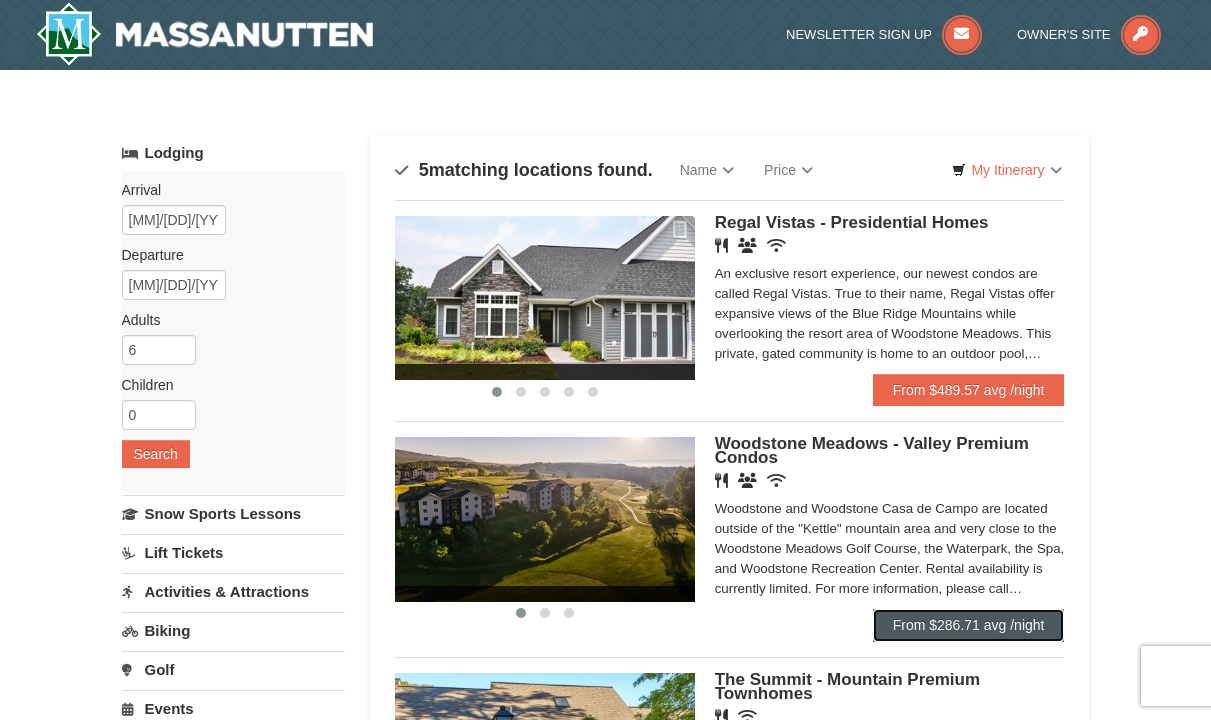 click on "From $286.71 avg /night" at bounding box center (969, 625) 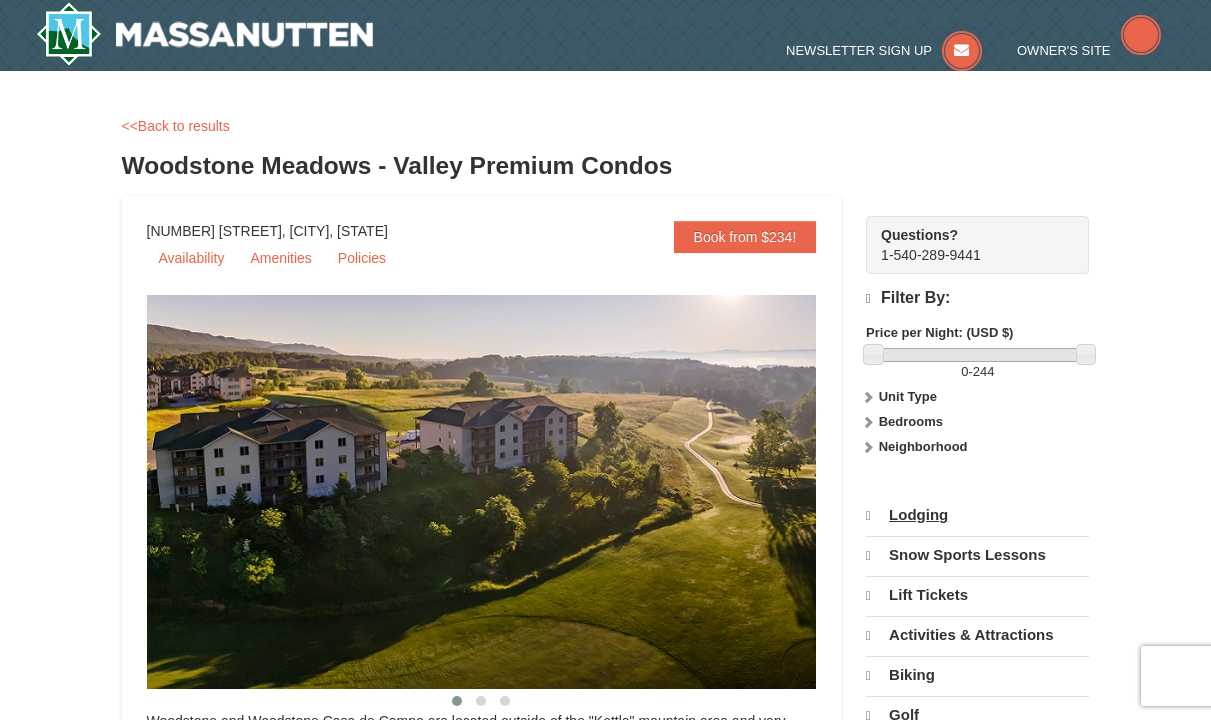 scroll, scrollTop: 221, scrollLeft: 0, axis: vertical 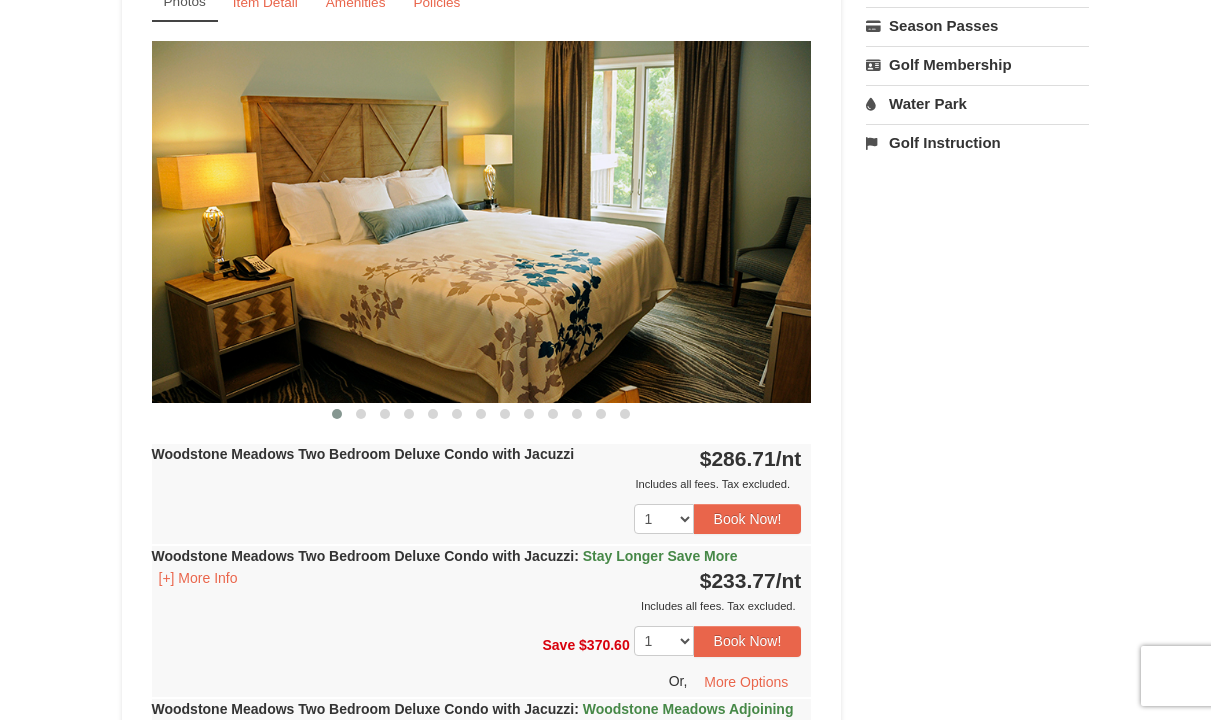 click on "Book from $234!
1822 Resort Drive,
Massanutten,
VA
Availability
Amenities
Policies
‹ ›
Back To Top
Availability
6 0" at bounding box center [606, 1809] 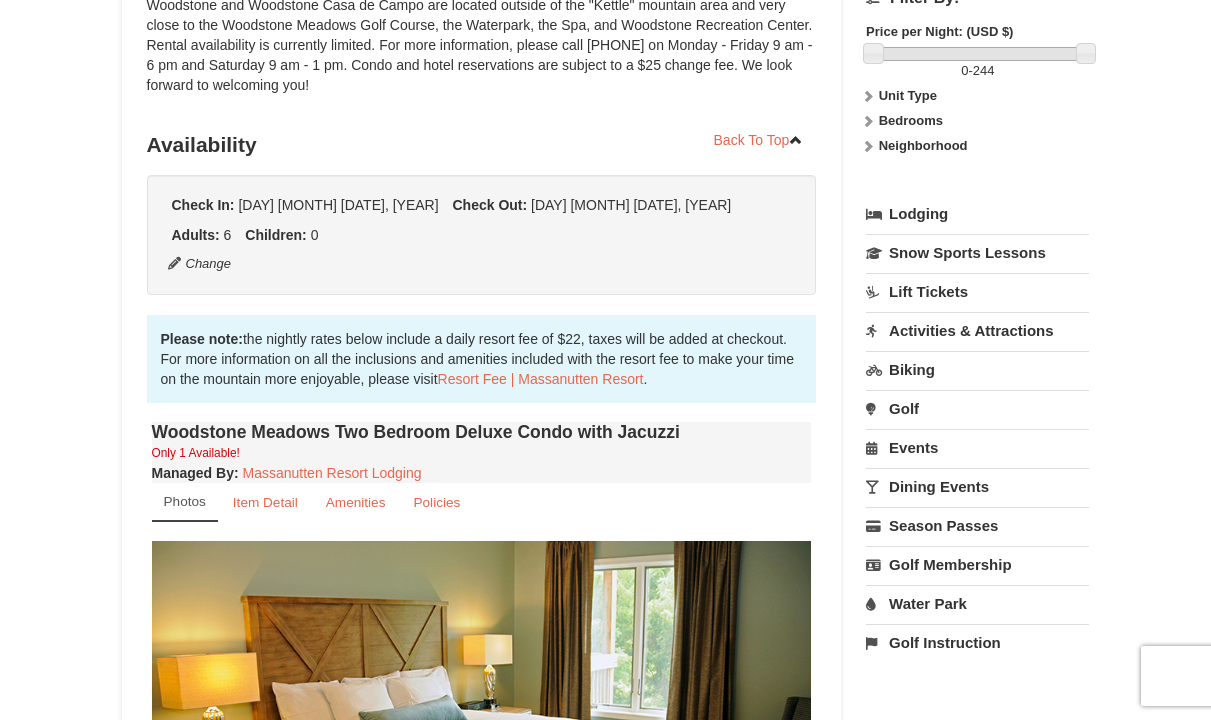 scroll, scrollTop: 0, scrollLeft: 0, axis: both 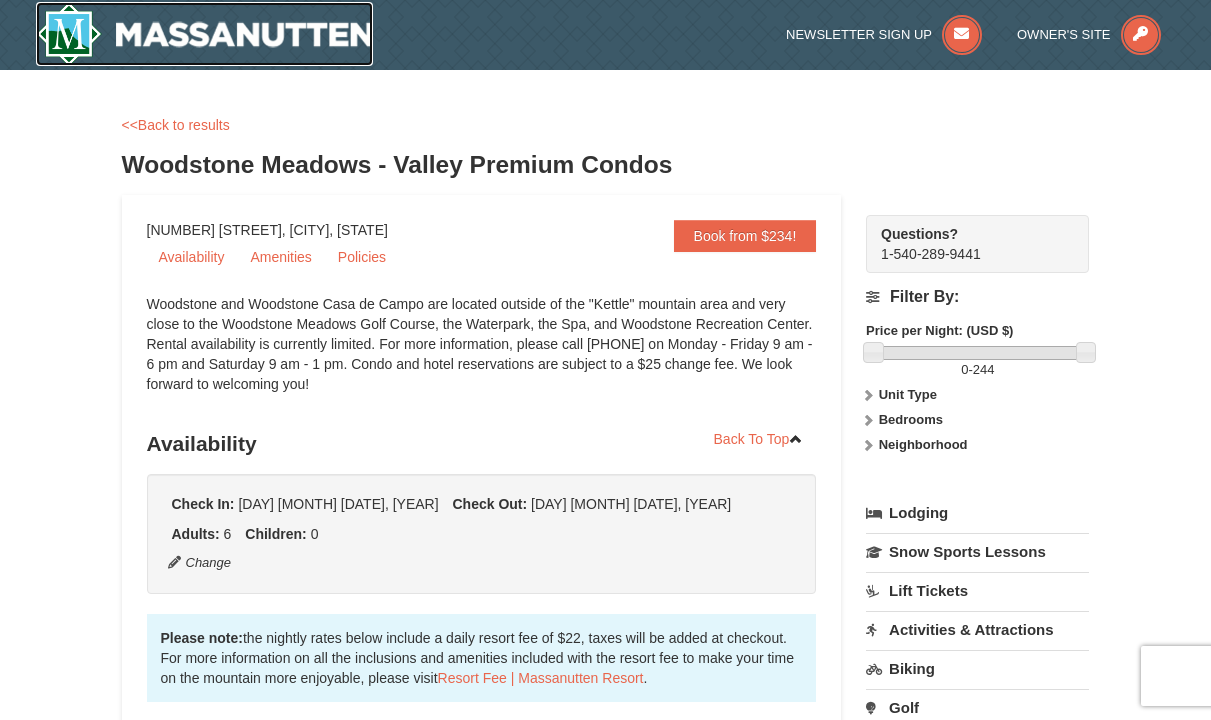 click at bounding box center (205, 34) 